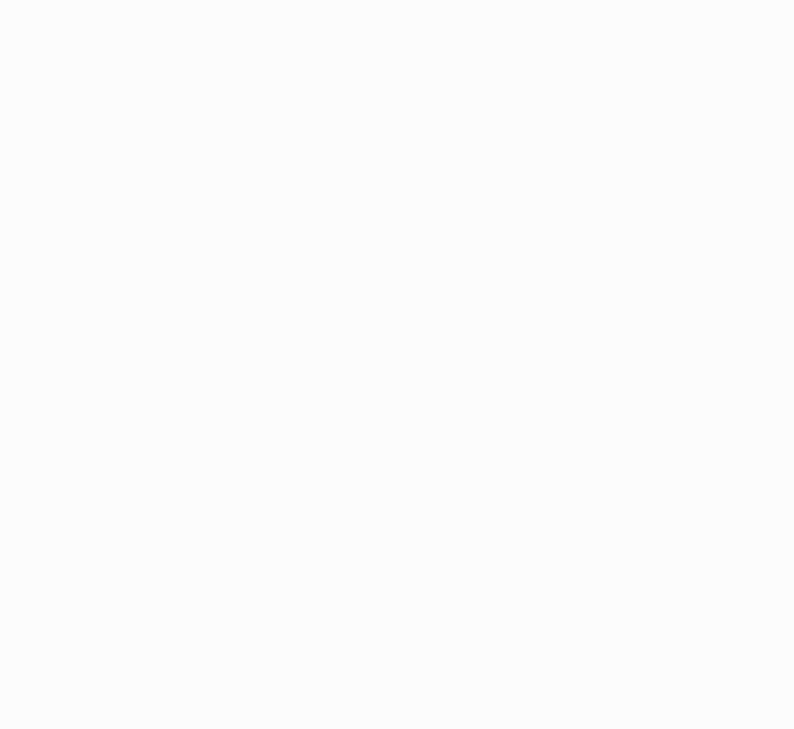 scroll, scrollTop: 0, scrollLeft: 0, axis: both 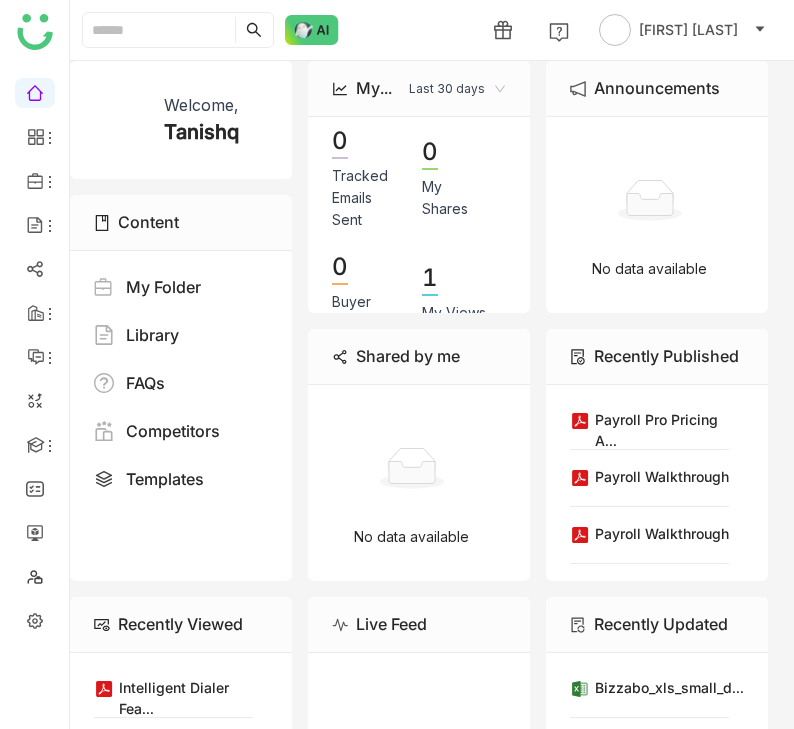 click on "My Folder
Library
FAQs
Competitors
Templates" 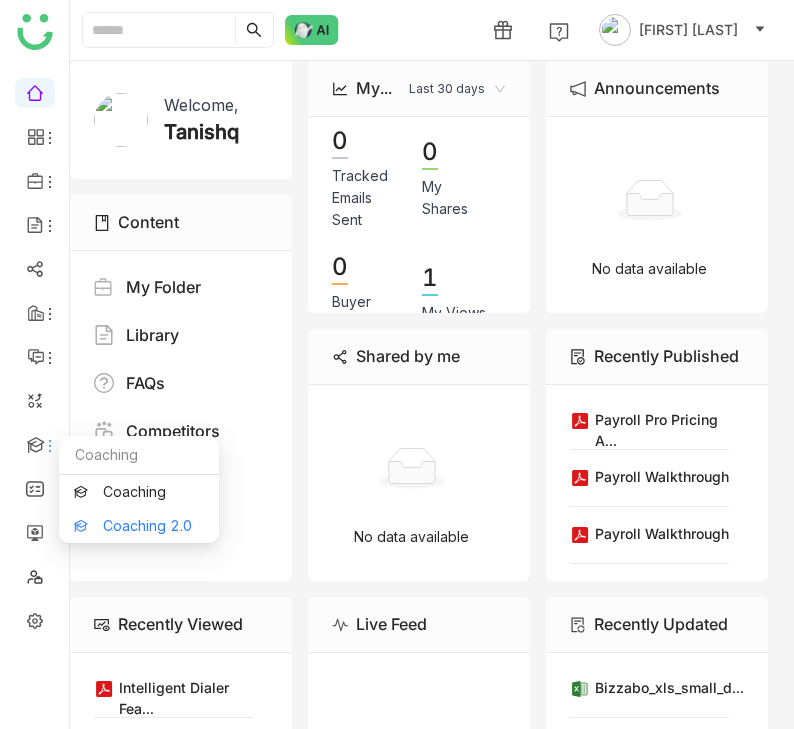 click on "Coaching 2.0" at bounding box center (139, 526) 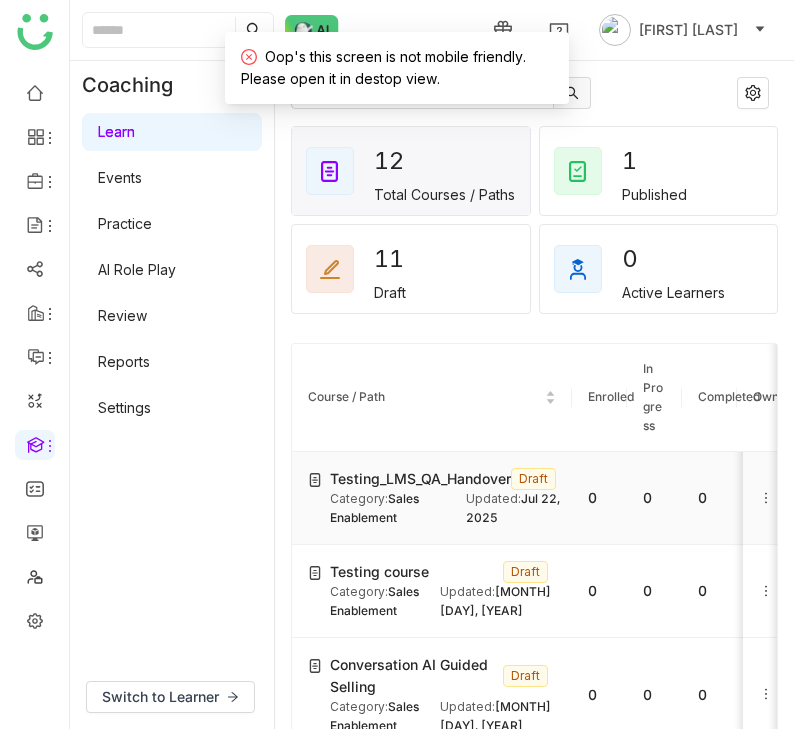 click on "Sales Enablement" 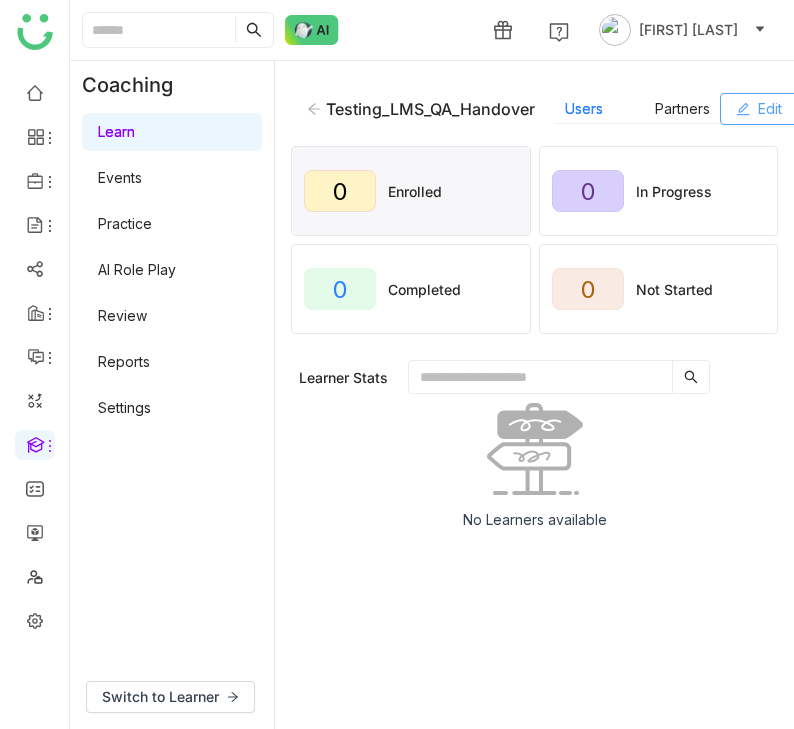 click on "Edit" 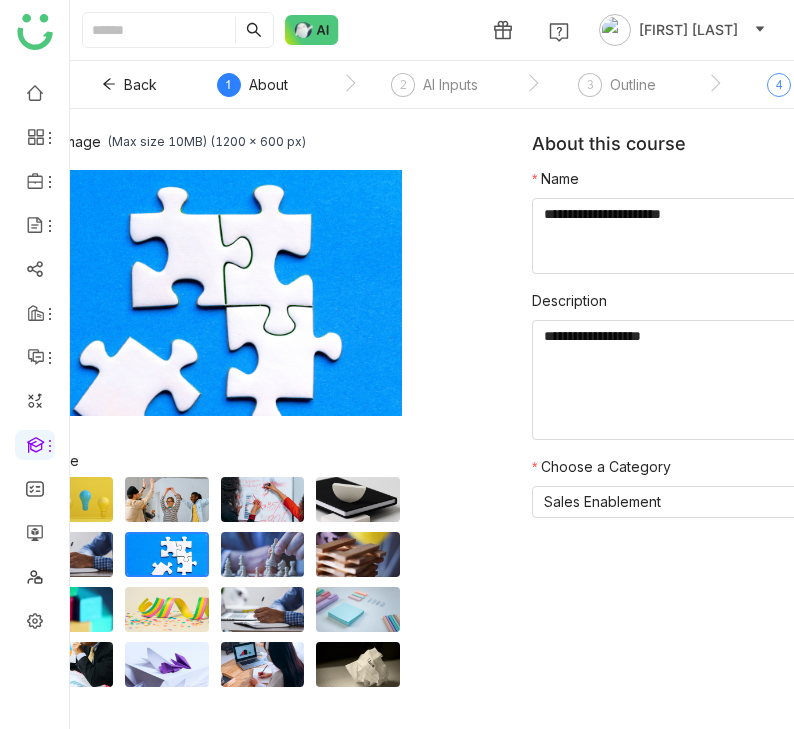 click on "4" 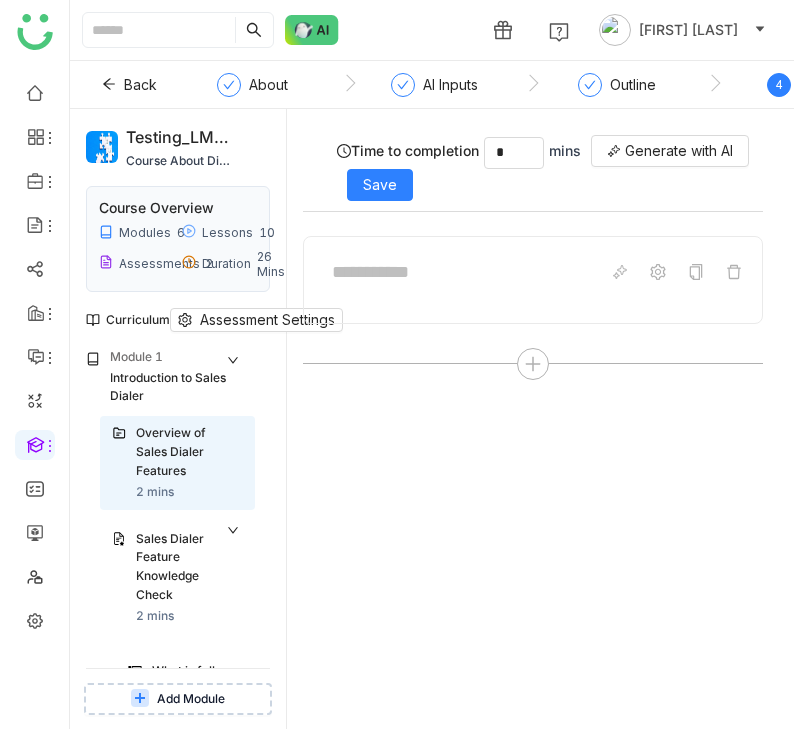 click on "Add Module" at bounding box center (191, 699) 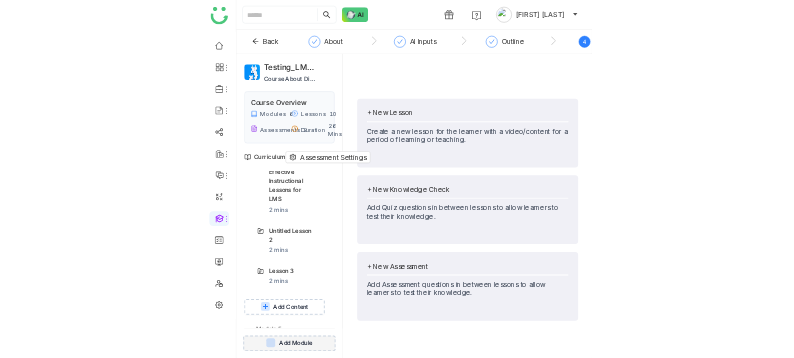 scroll, scrollTop: 1993, scrollLeft: 0, axis: vertical 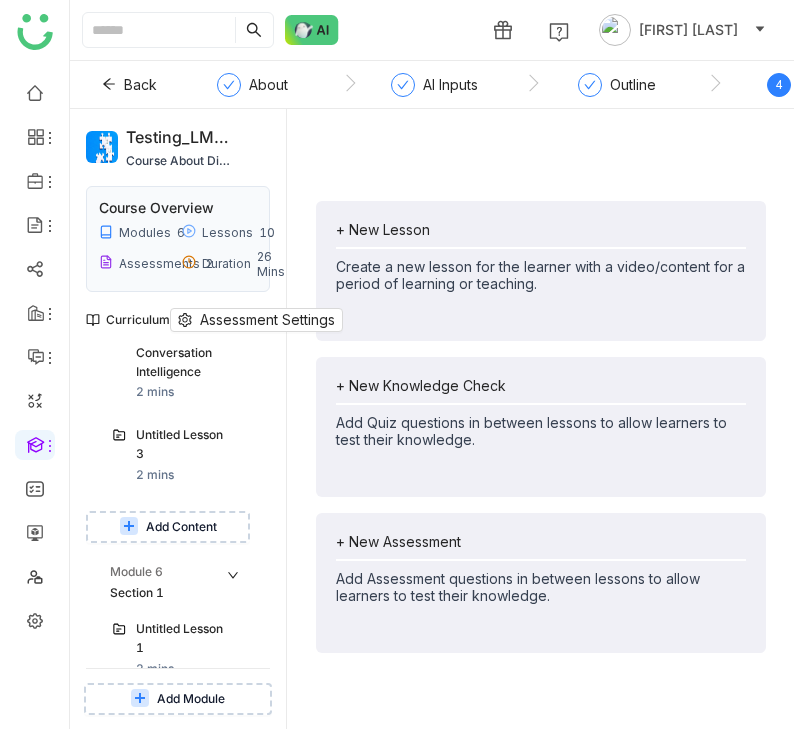 click on "Add Content" at bounding box center [181, 822] 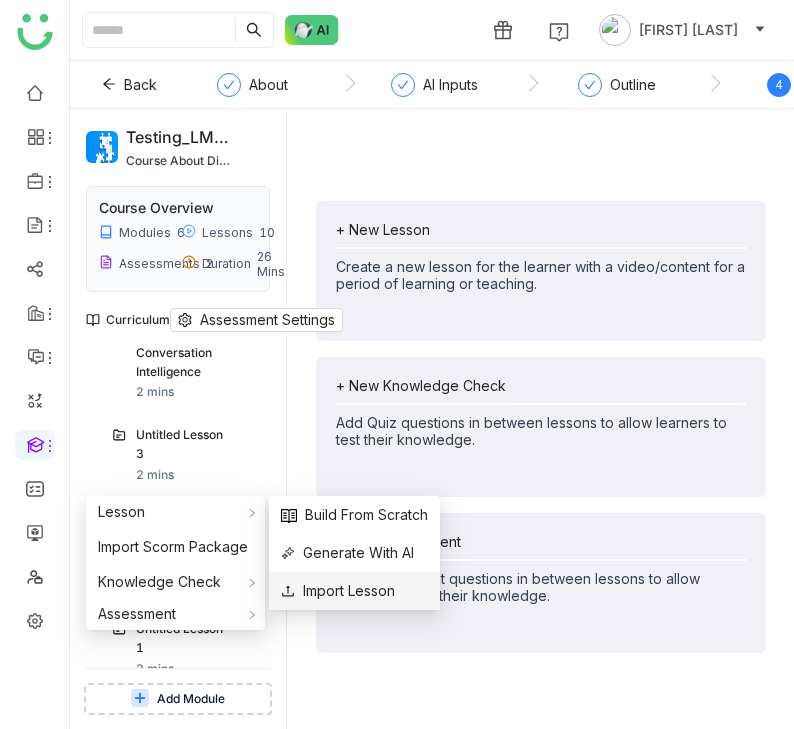 click on "Import Lesson" at bounding box center [338, 591] 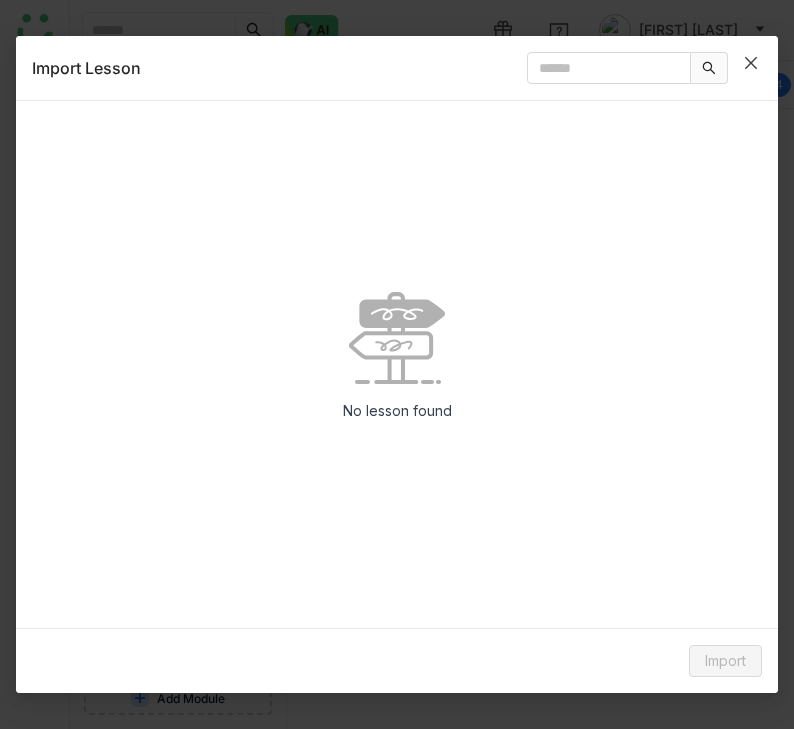 click 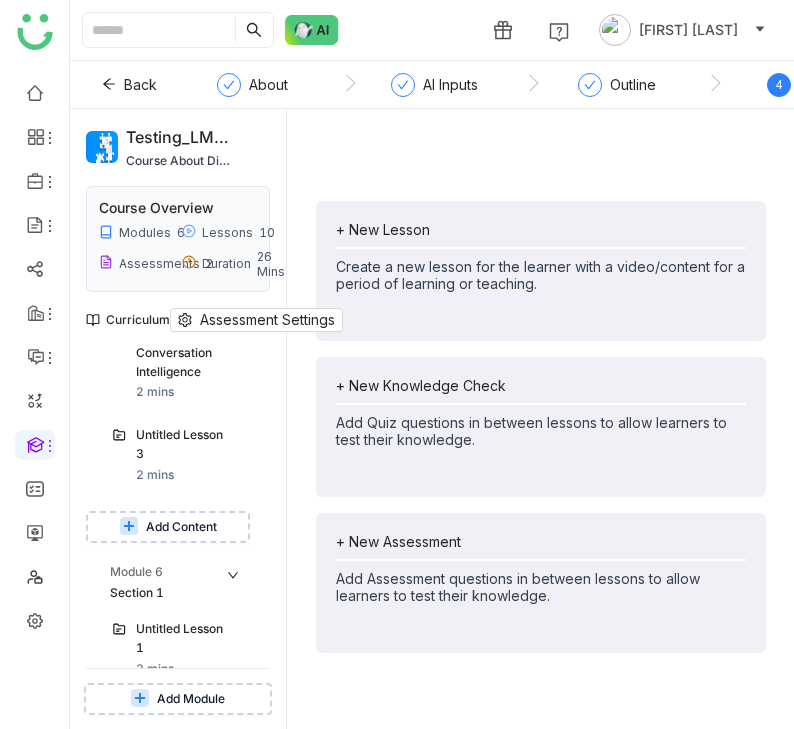 click on "Add Content" at bounding box center [168, 823] 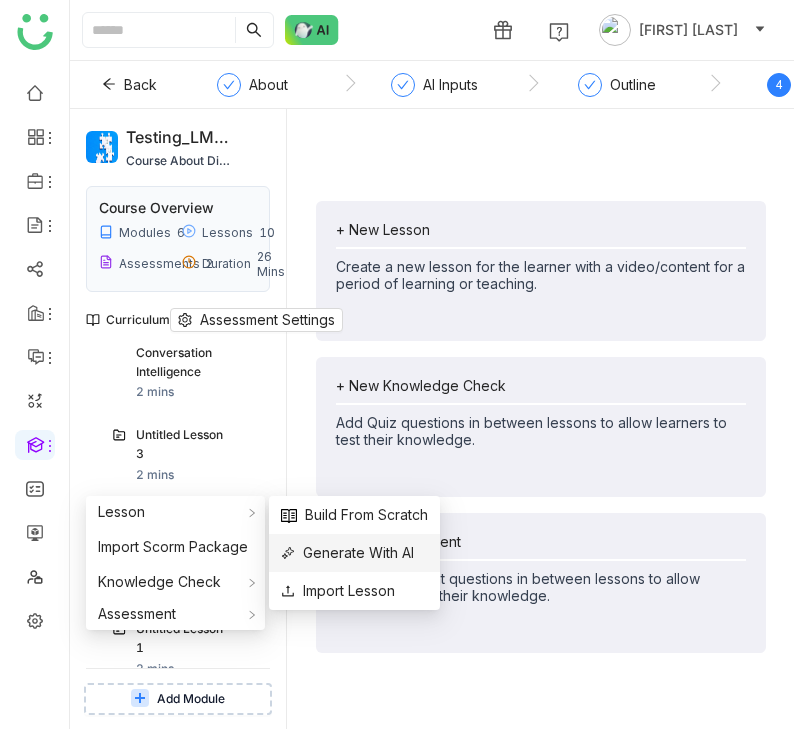 click on "Generate With AI" at bounding box center [347, 553] 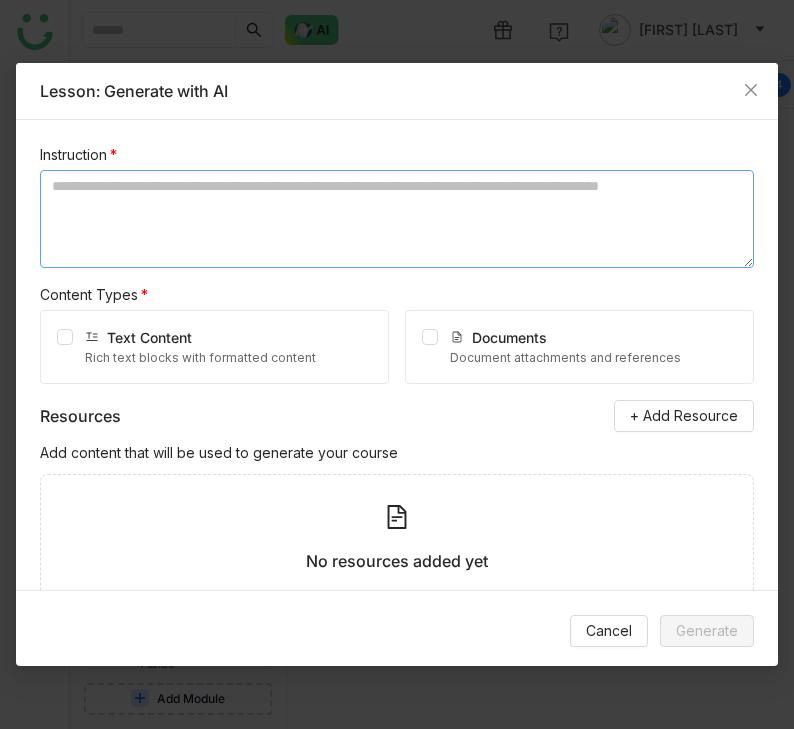 click at bounding box center [397, 219] 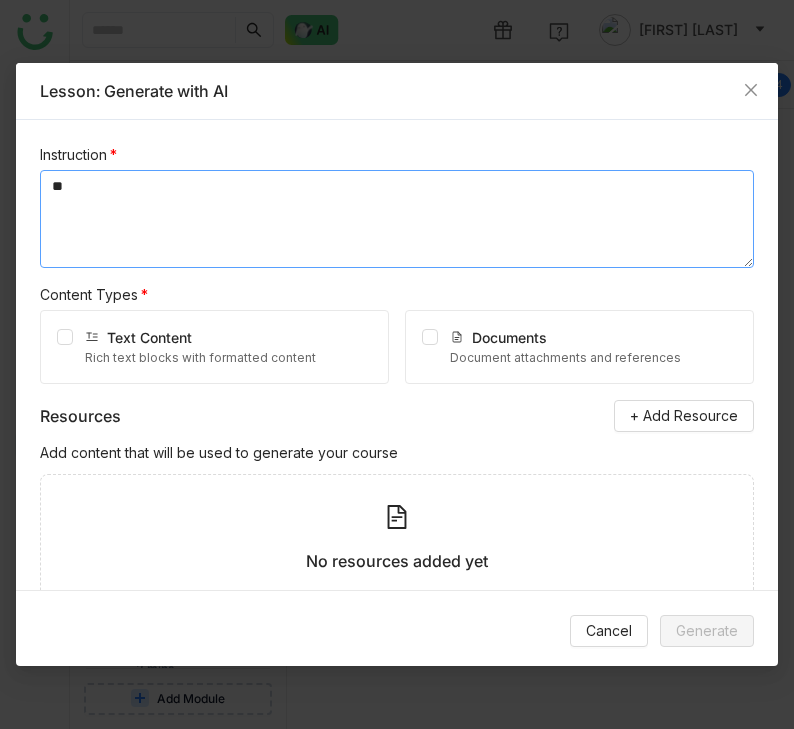 type on "*" 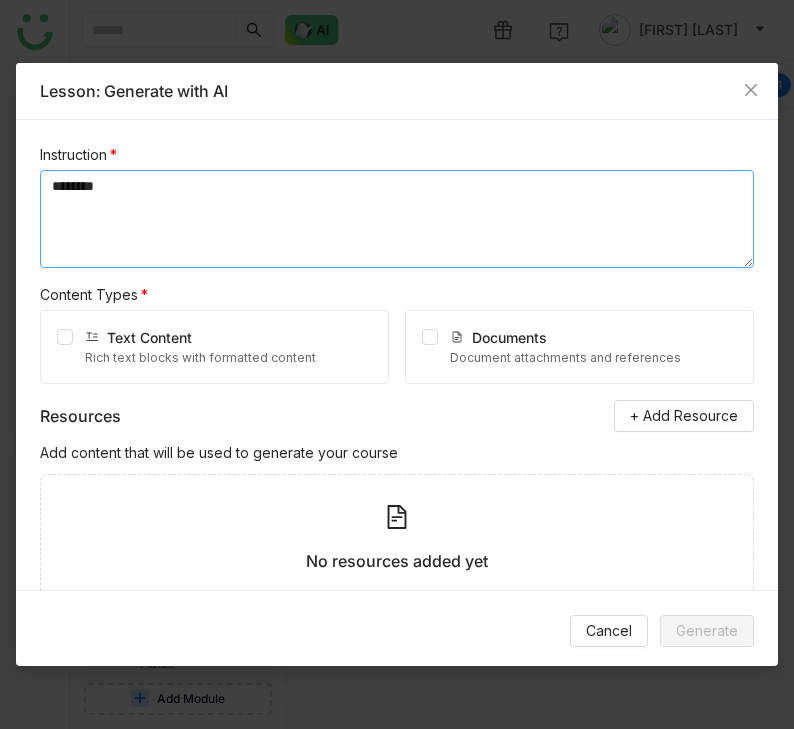 type on "********" 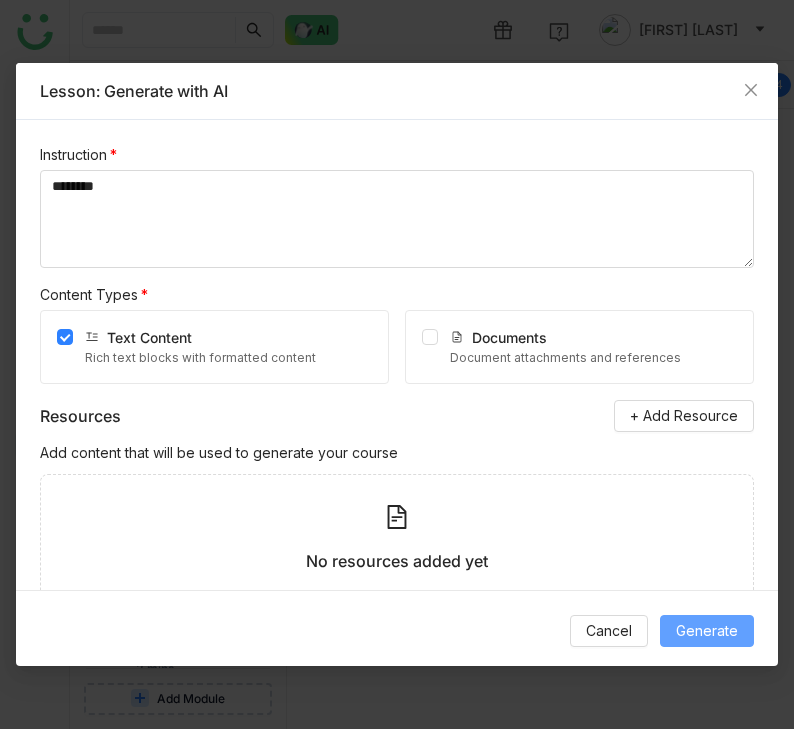 click on "Generate" at bounding box center [707, 631] 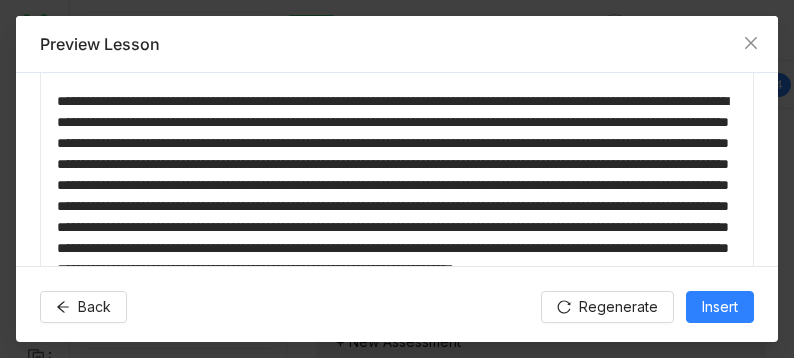scroll, scrollTop: 71, scrollLeft: 0, axis: vertical 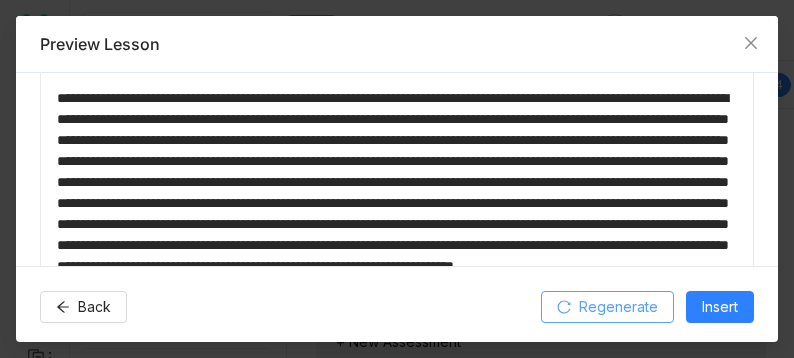 click on "Regenerate" at bounding box center [618, 307] 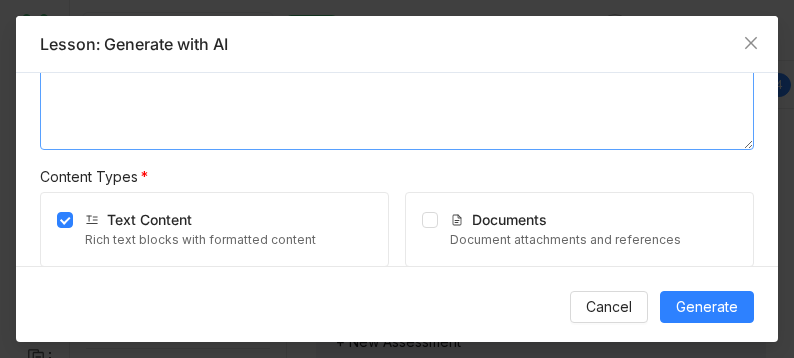 click on "********" at bounding box center [397, 101] 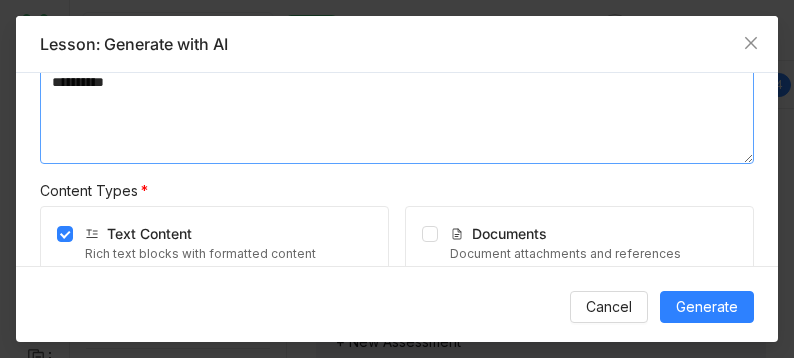 type on "**********" 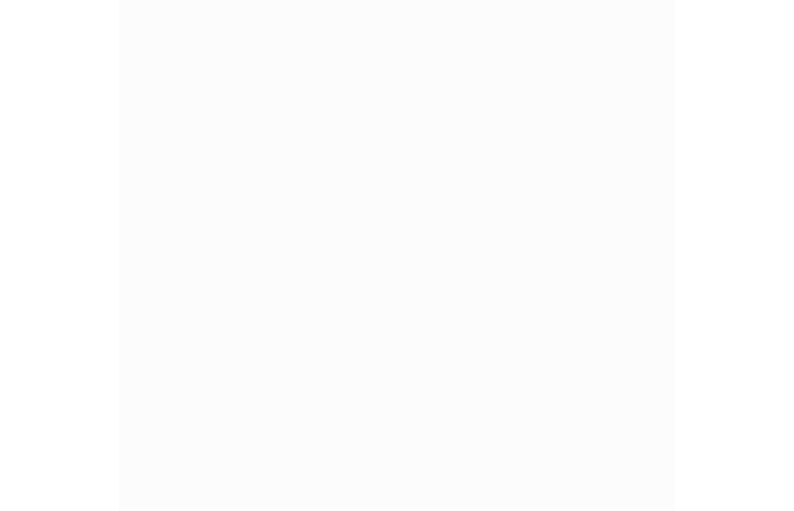 scroll, scrollTop: 0, scrollLeft: 0, axis: both 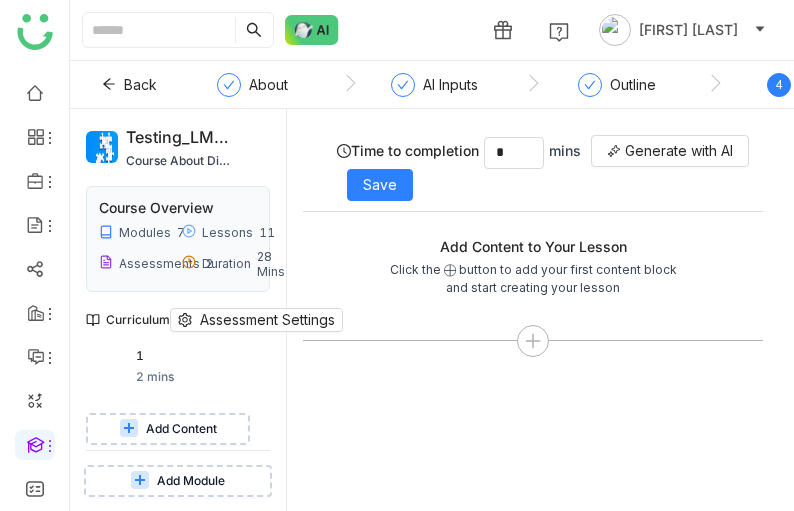 click on "Add Content" at bounding box center [181, 623] 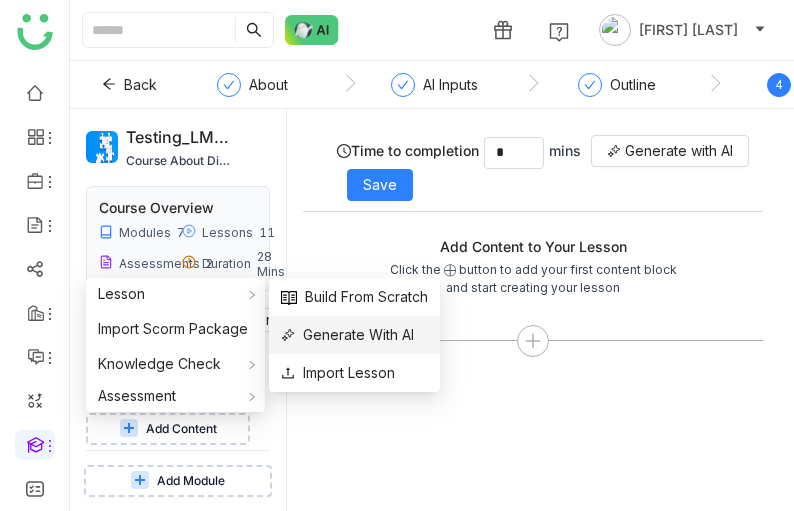 click on "Generate With AI" at bounding box center [347, 335] 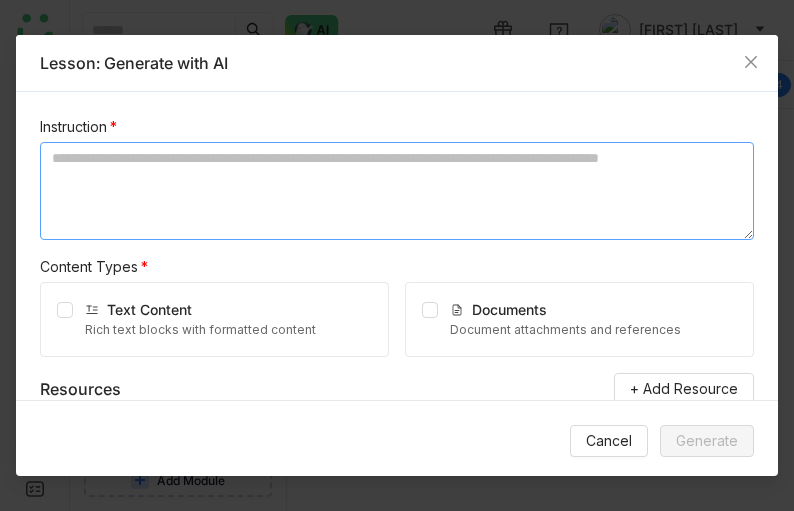 click at bounding box center (397, 191) 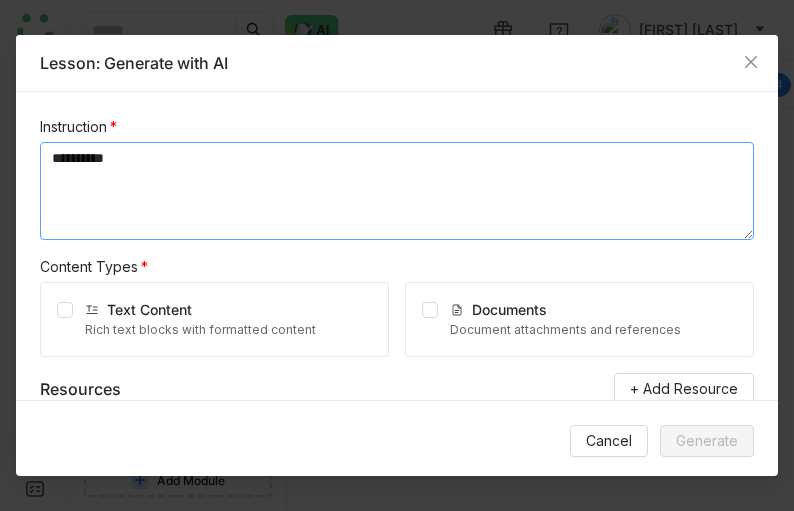 type on "**********" 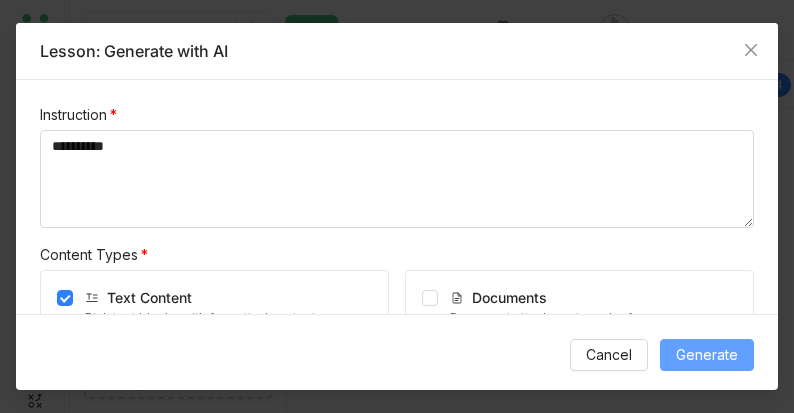 click on "Generate" at bounding box center [707, 355] 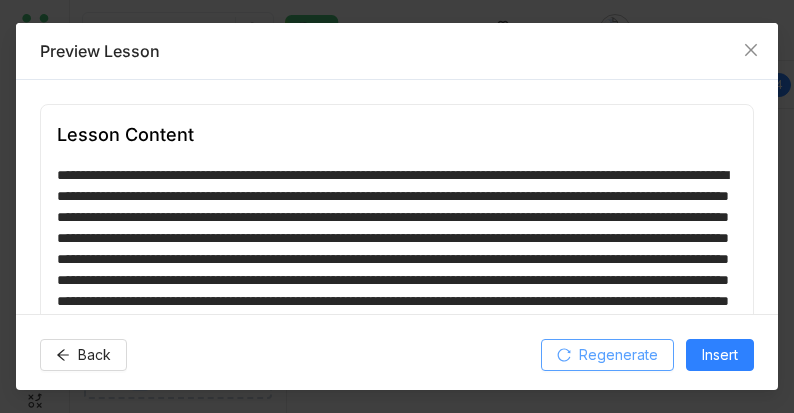 click on "Regenerate" at bounding box center (607, 355) 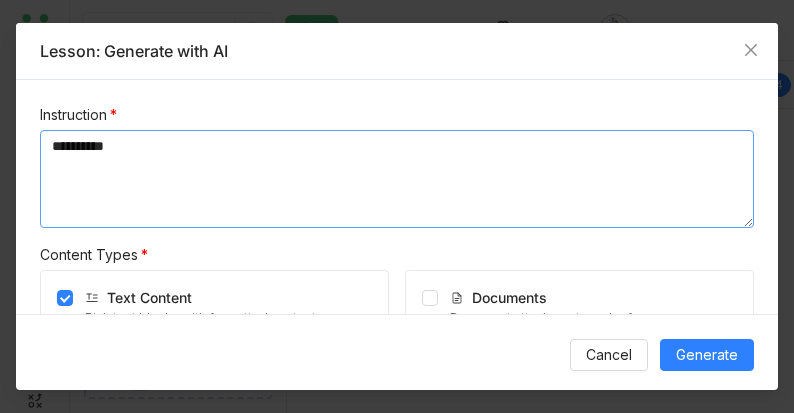 click on "**********" at bounding box center (397, 179) 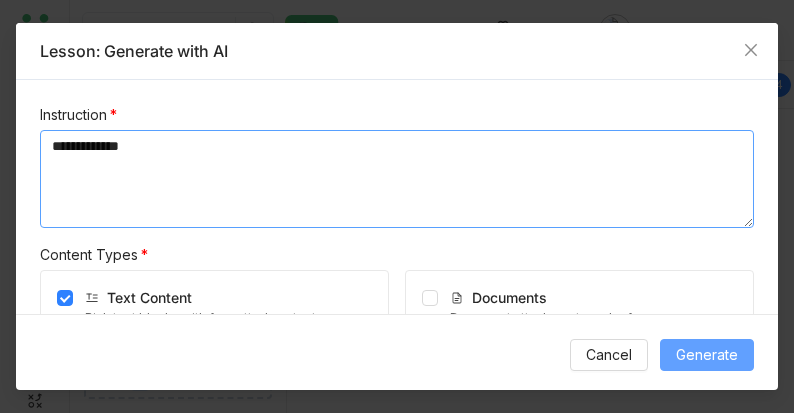 type on "**********" 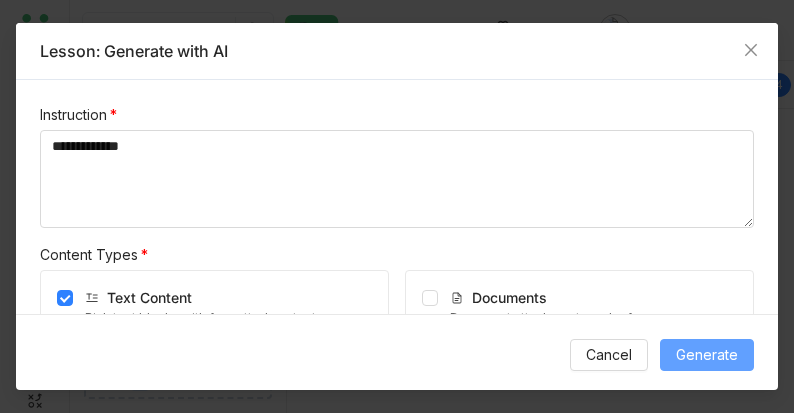 click on "Generate" at bounding box center (707, 355) 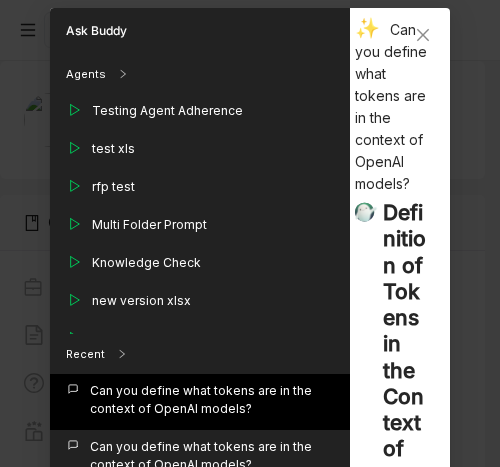 scroll, scrollTop: 0, scrollLeft: 0, axis: both 